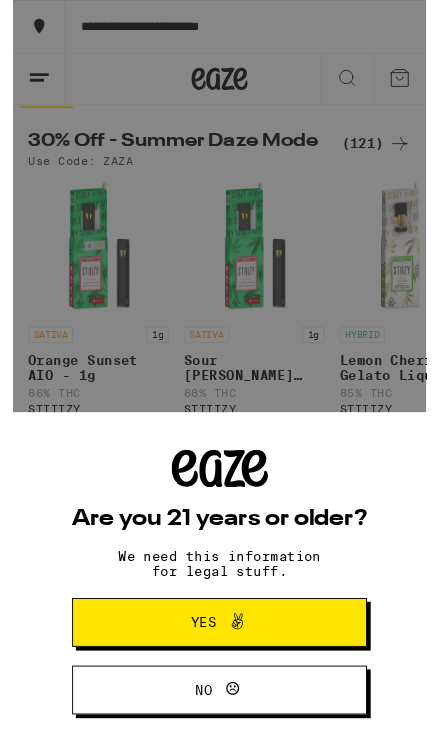 scroll, scrollTop: 40, scrollLeft: 0, axis: vertical 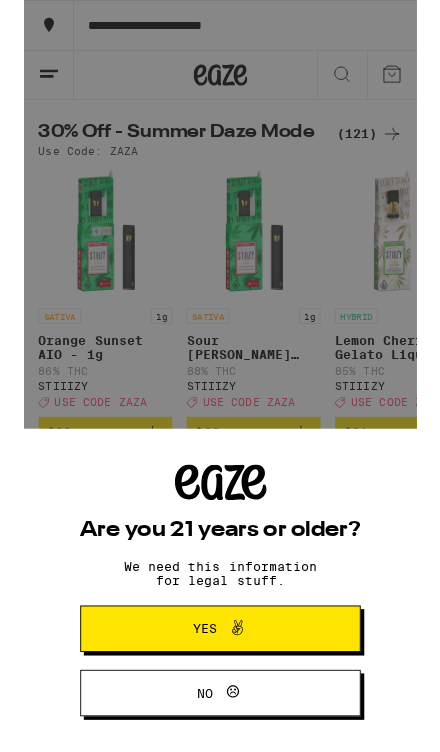 click on "Yes" at bounding box center (220, 704) 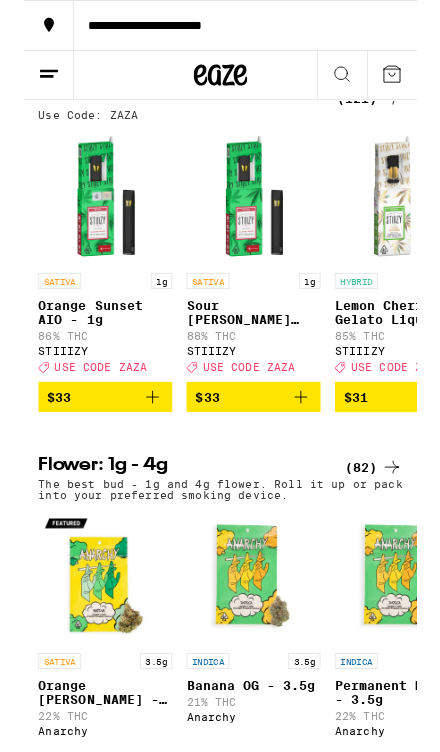 scroll, scrollTop: 0, scrollLeft: 0, axis: both 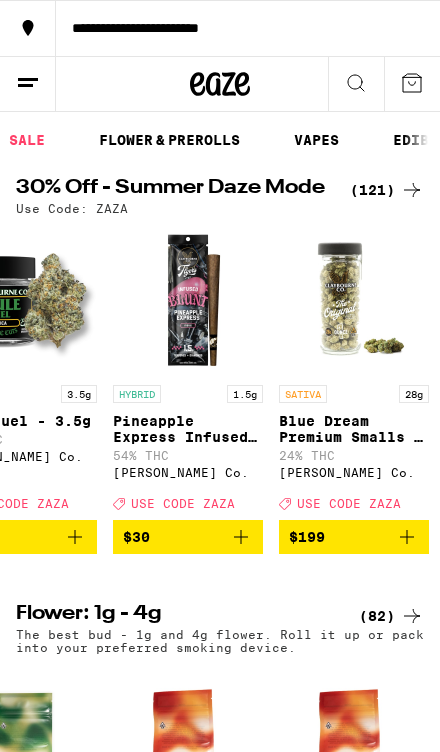 click on "FLOWER & PREROLLS" at bounding box center (169, 140) 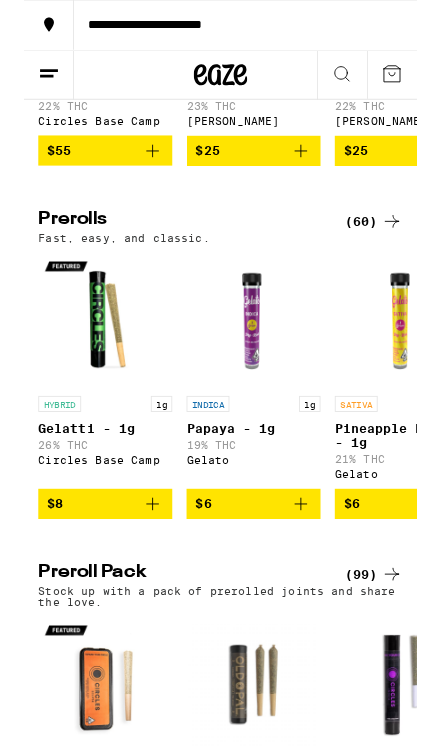 scroll, scrollTop: 864, scrollLeft: 0, axis: vertical 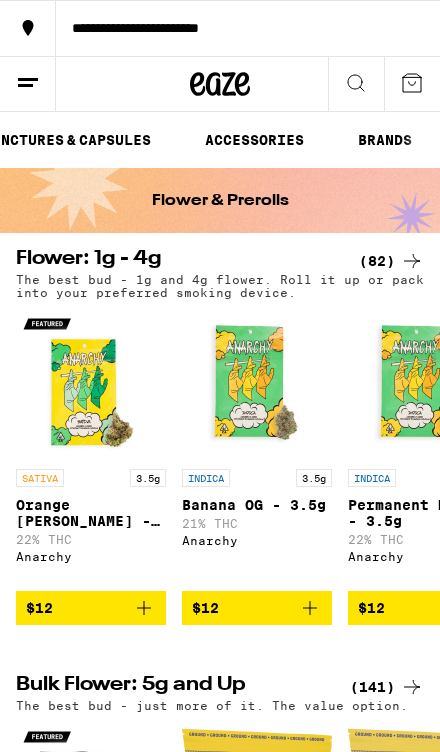 click on "ACCESSORIES" at bounding box center [254, 140] 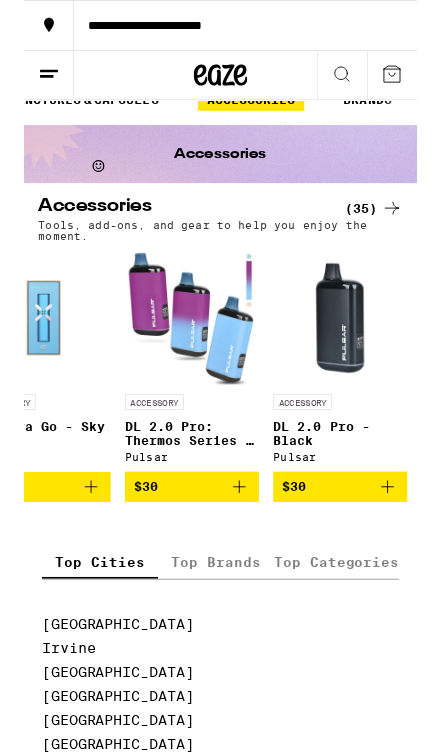 scroll, scrollTop: 0, scrollLeft: 4865, axis: horizontal 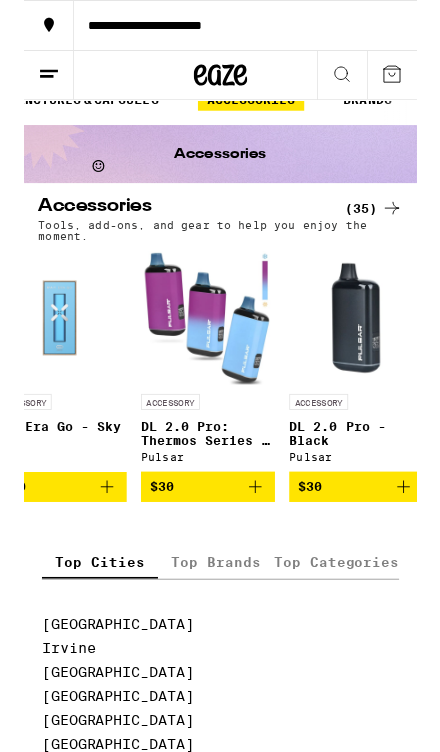 click at bounding box center (206, 356) 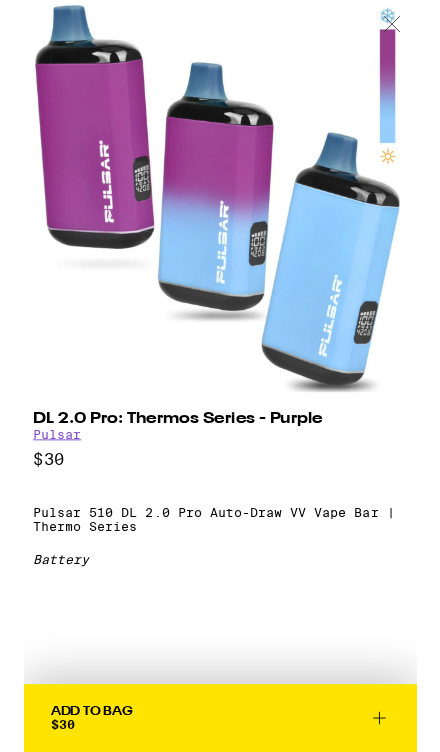 scroll, scrollTop: 0, scrollLeft: 0, axis: both 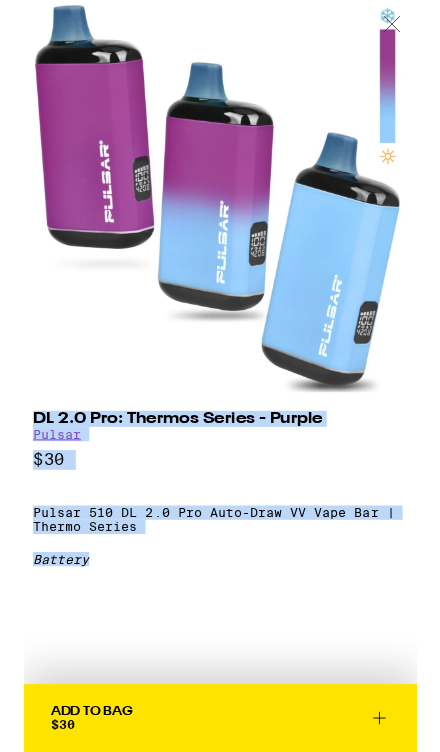click on "DL 2.0 Pro: Thermos Series - Purple Pulsar $30 Pulsar 510 DL 2.0 Pro Auto-Draw VV Vape Bar | Thermo Series Battery" at bounding box center (220, 637) 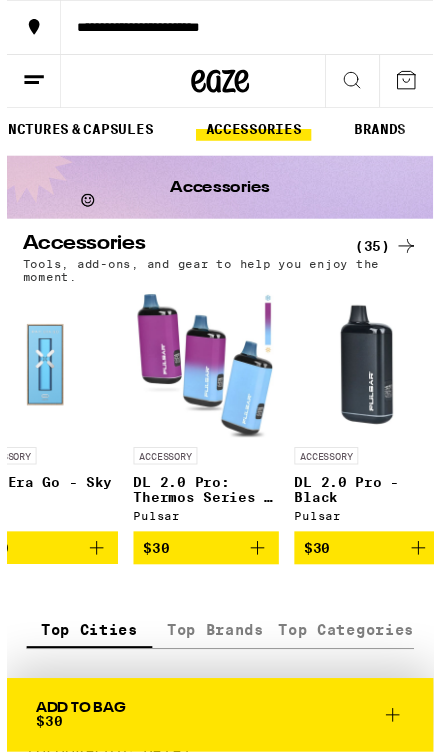 scroll, scrollTop: 7, scrollLeft: 0, axis: vertical 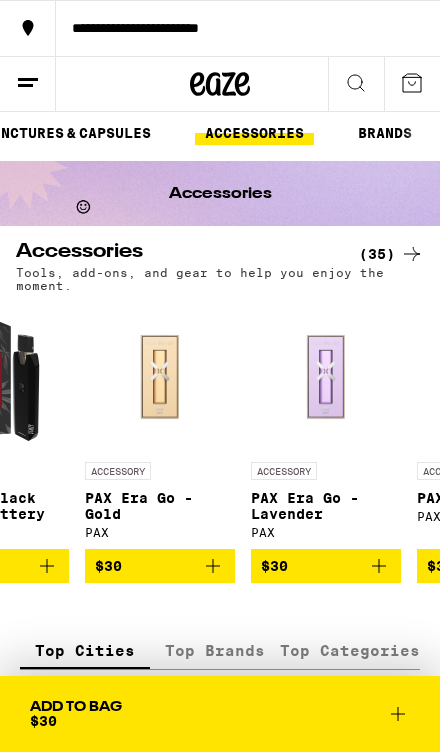 click at bounding box center (160, 377) 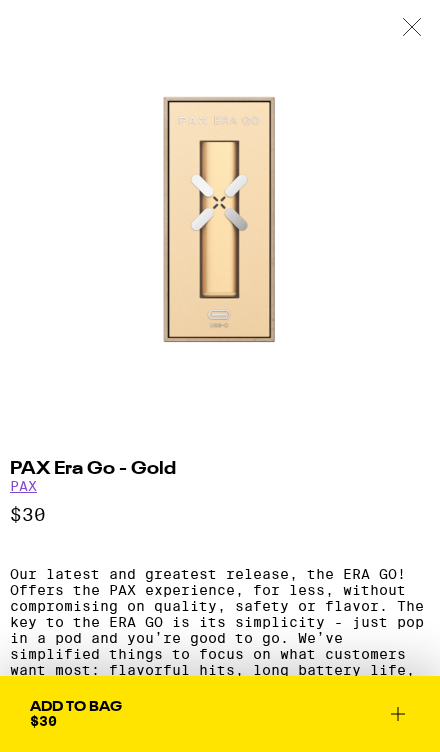 scroll, scrollTop: 0, scrollLeft: 0, axis: both 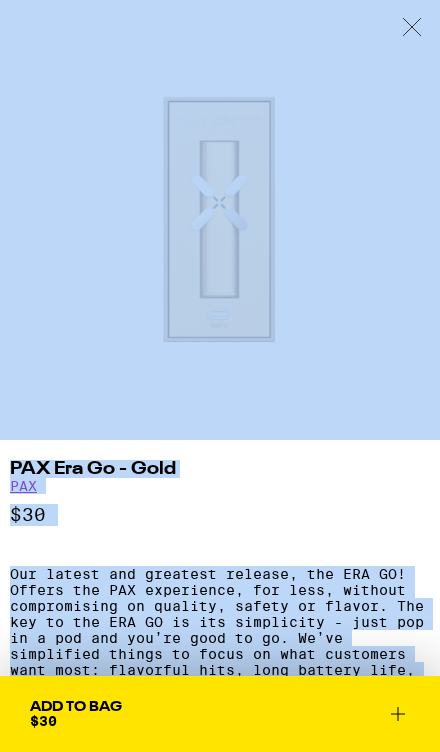 click at bounding box center (220, 220) 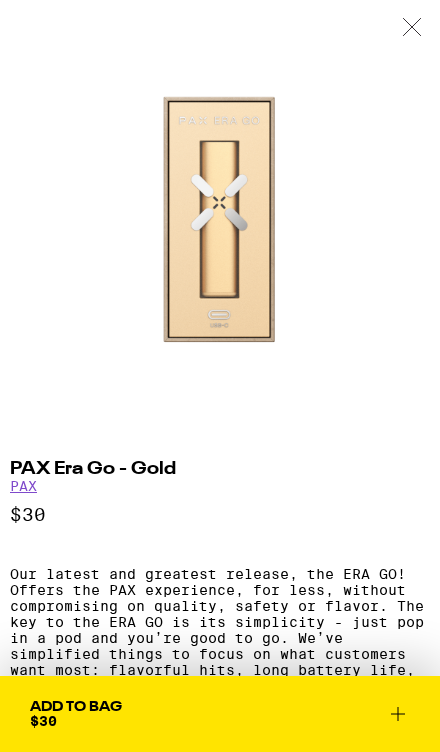 click on "PAX Era Go - Gold PAX $30 Our latest and greatest release, the ERA GO! Offers the PAX experience, for less, without compromising on quality, safety or flavor.
The key to the ERA GO is its simplicity - just pop in a pod and you’re good to go. We’ve simplified things to focus on what customers want most: flavorful hits, long battery life, and no clogging or leaking. .  PAX Battery" at bounding box center [220, 685] 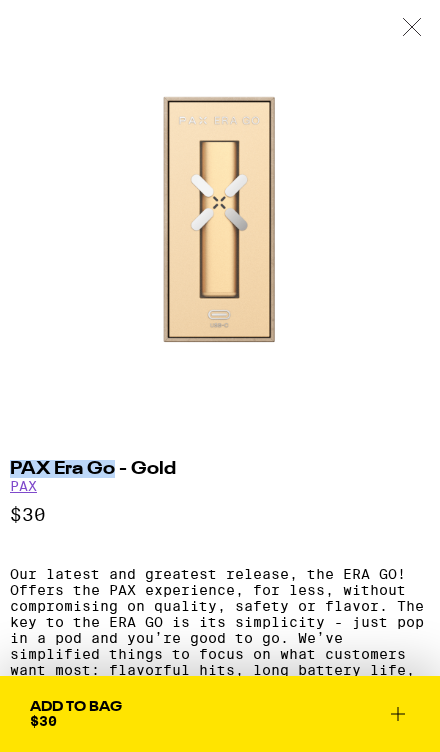 click on "PAX Era Go - Gold" at bounding box center (220, 469) 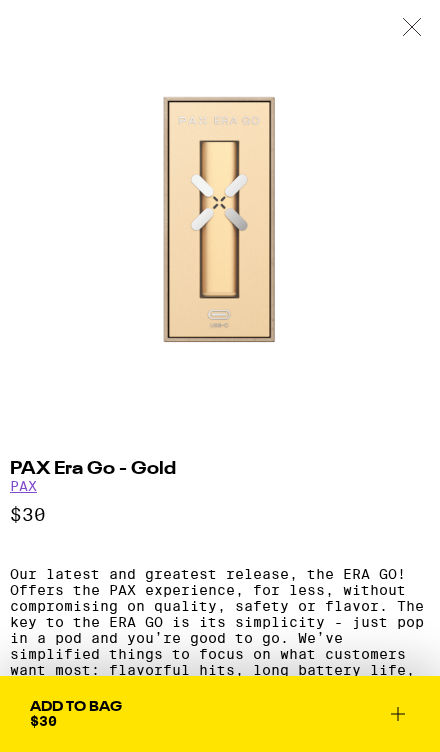 click at bounding box center (412, 28) 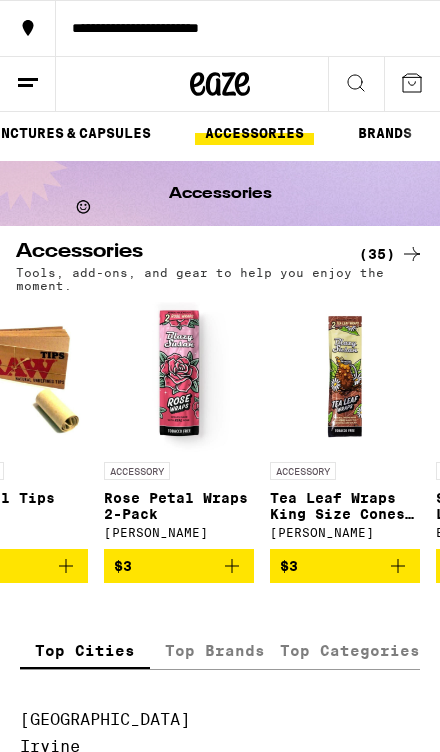 scroll, scrollTop: 0, scrollLeft: 628, axis: horizontal 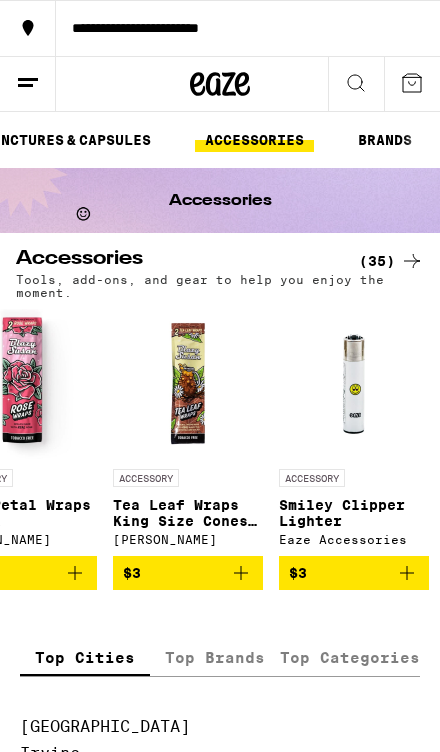 click on "WELLNESS, TINCTURES & CAPSULES" at bounding box center (25, 140) 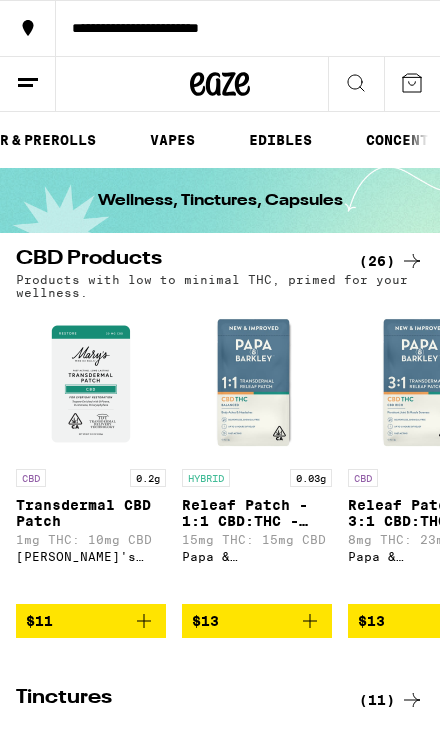 scroll, scrollTop: 0, scrollLeft: 241, axis: horizontal 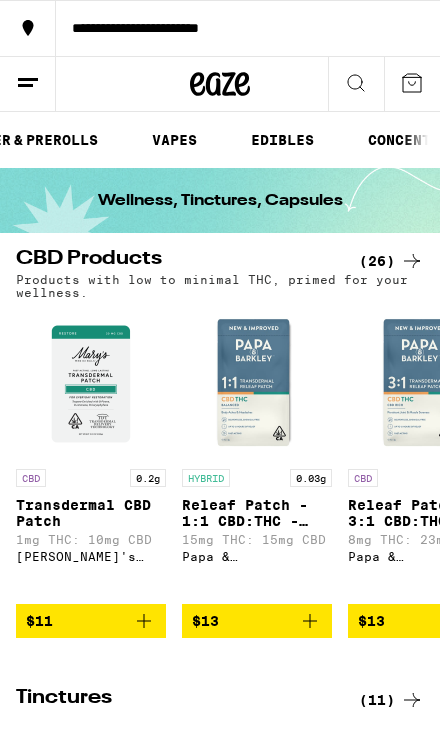 click on "VAPES" at bounding box center [174, 140] 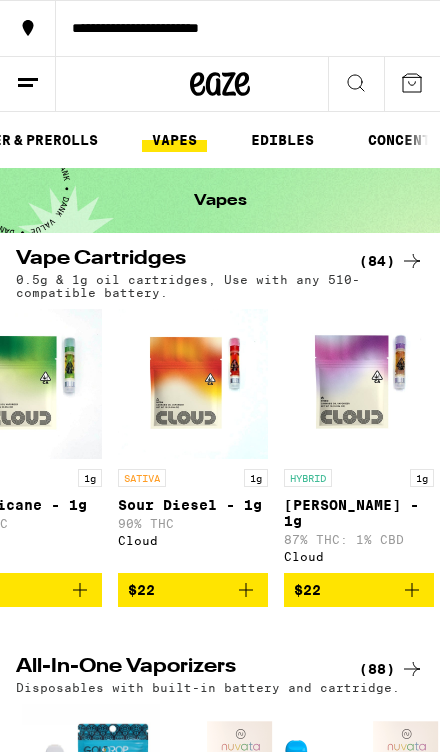 scroll, scrollTop: 0, scrollLeft: 1875, axis: horizontal 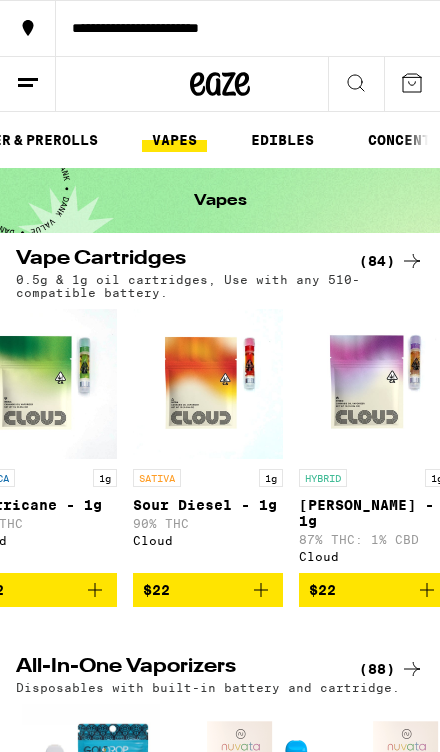 click 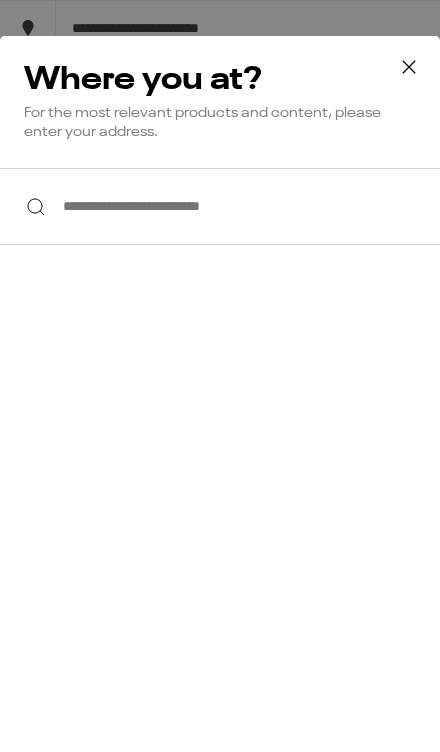 click on "**********" at bounding box center (220, 206) 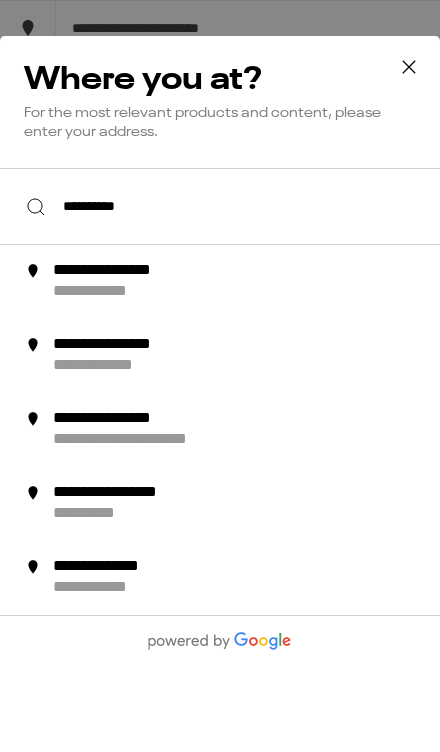 click at bounding box center [33, 271] 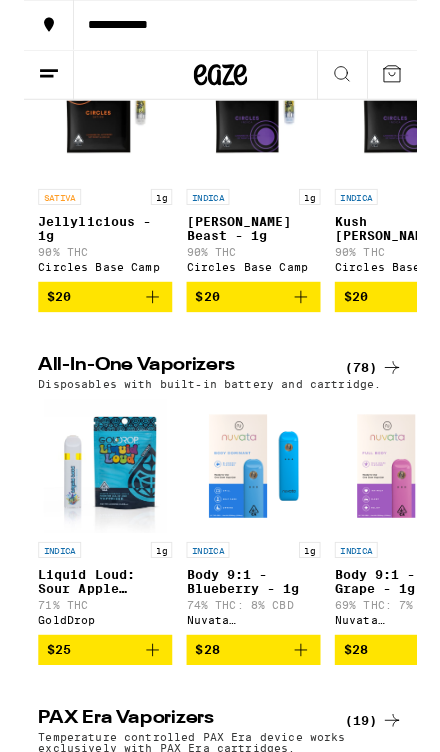 scroll, scrollTop: 144, scrollLeft: 0, axis: vertical 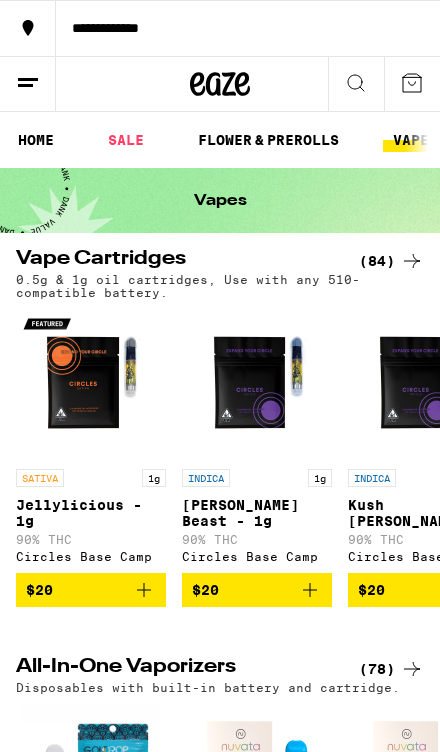 click on "FLOWER & PREROLLS" at bounding box center [268, 140] 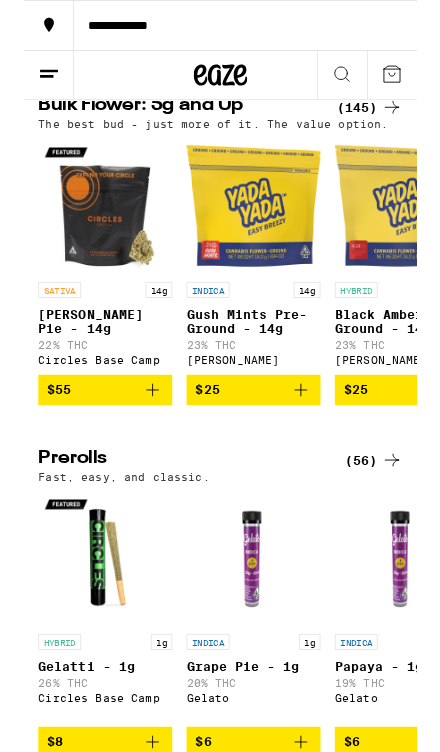 scroll, scrollTop: 553, scrollLeft: 0, axis: vertical 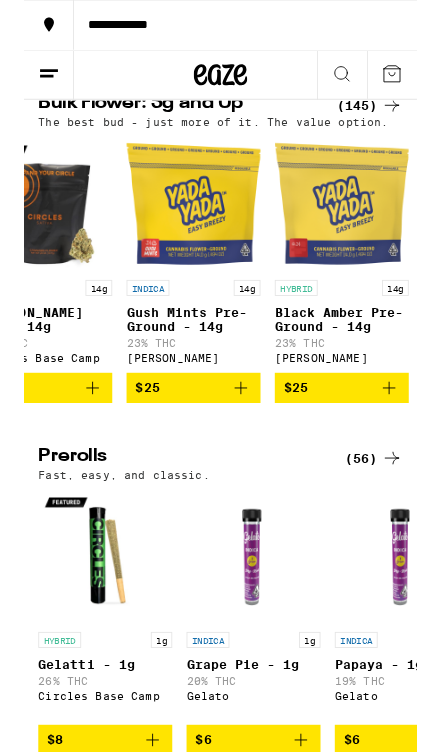 click on "Fast, easy, and classic." at bounding box center (220, 531) 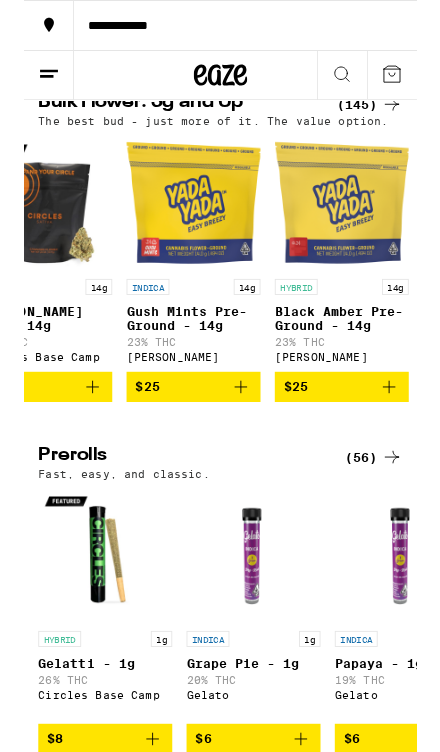click at bounding box center [190, 227] 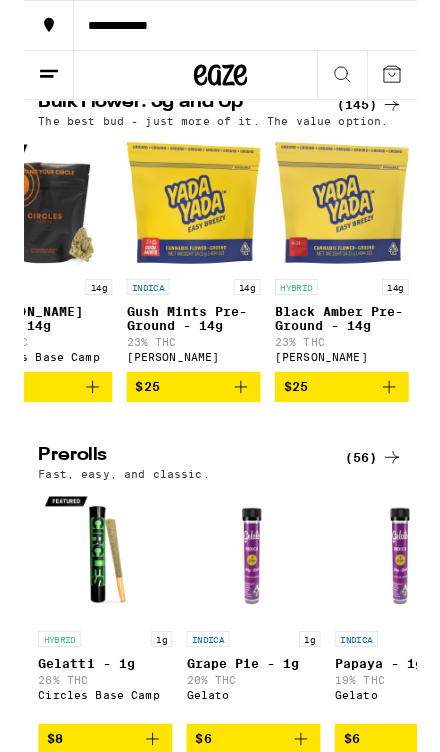scroll, scrollTop: 0, scrollLeft: 0, axis: both 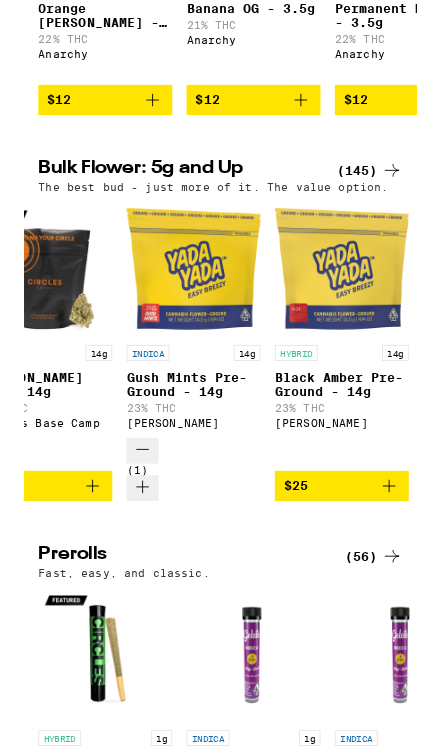 click 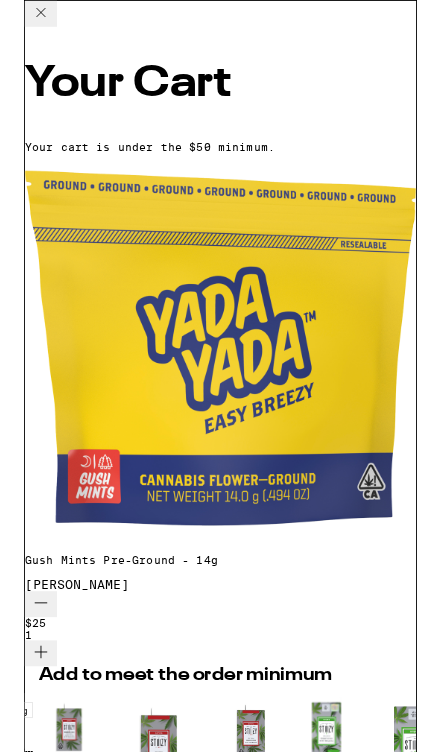 click at bounding box center [19, 15] 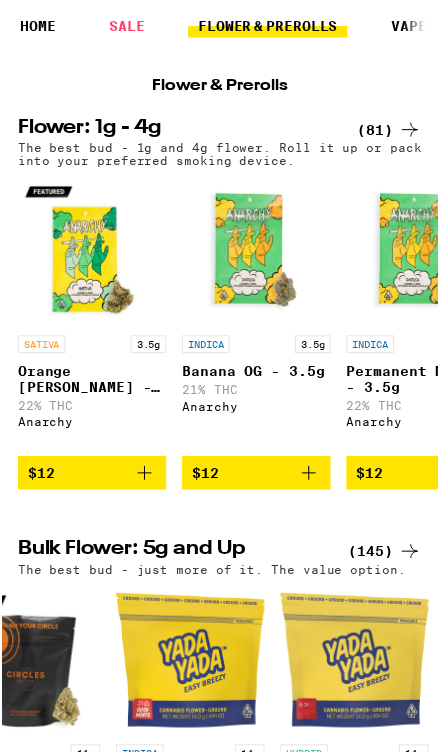 scroll, scrollTop: 0, scrollLeft: 0, axis: both 